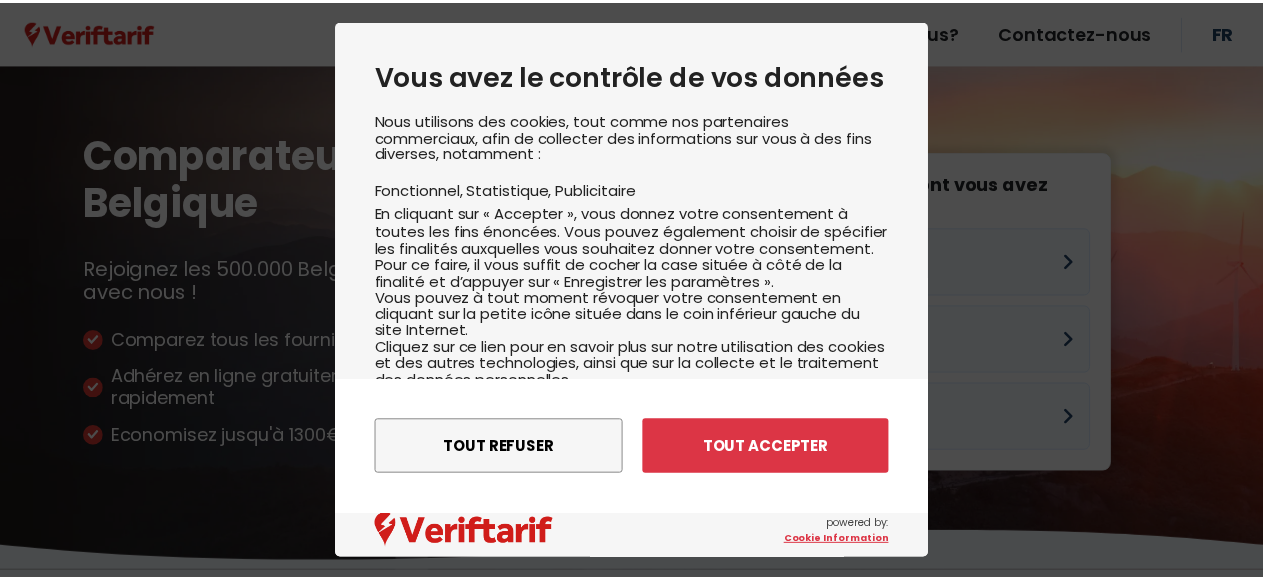scroll, scrollTop: 0, scrollLeft: 0, axis: both 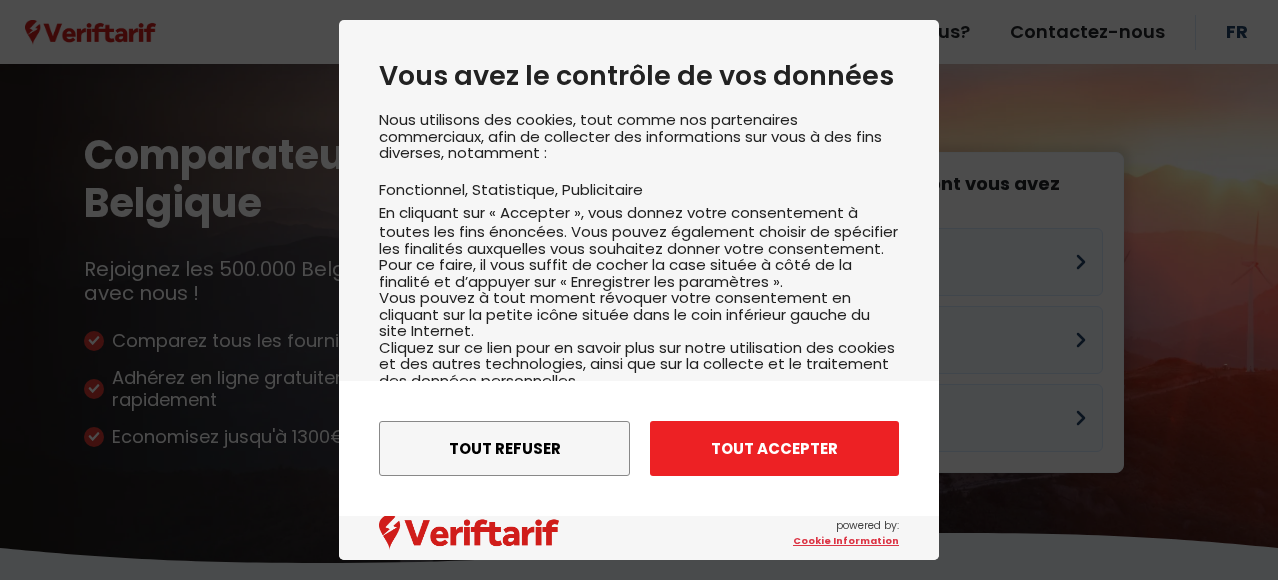 click on "Tout accepter" at bounding box center [774, 448] 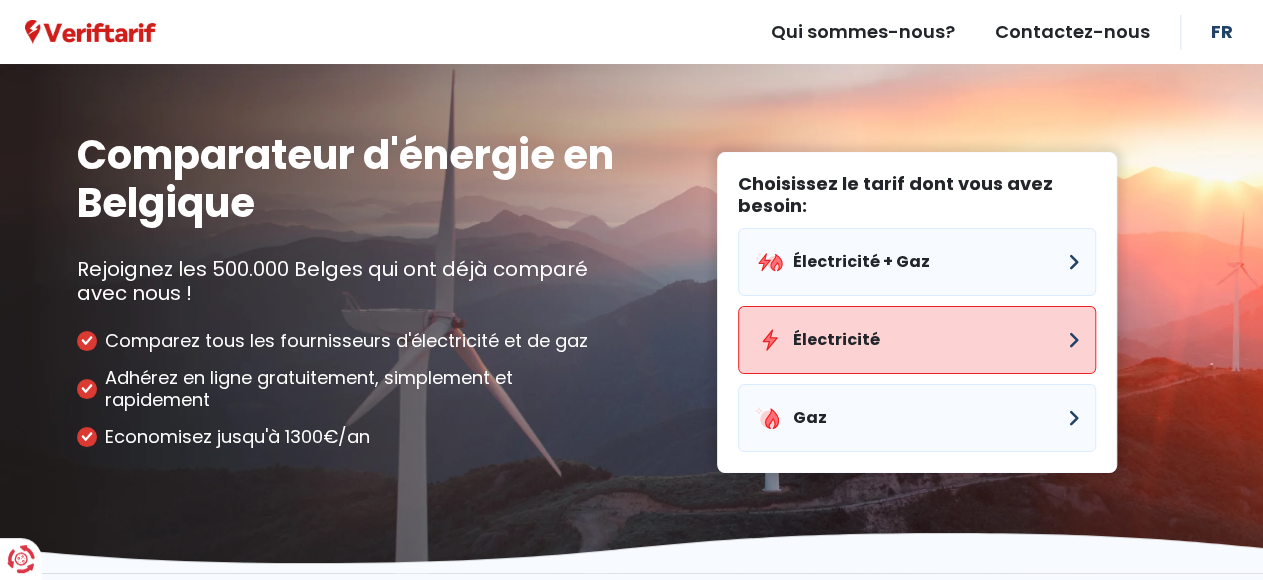 click on "Électricité" at bounding box center [917, 340] 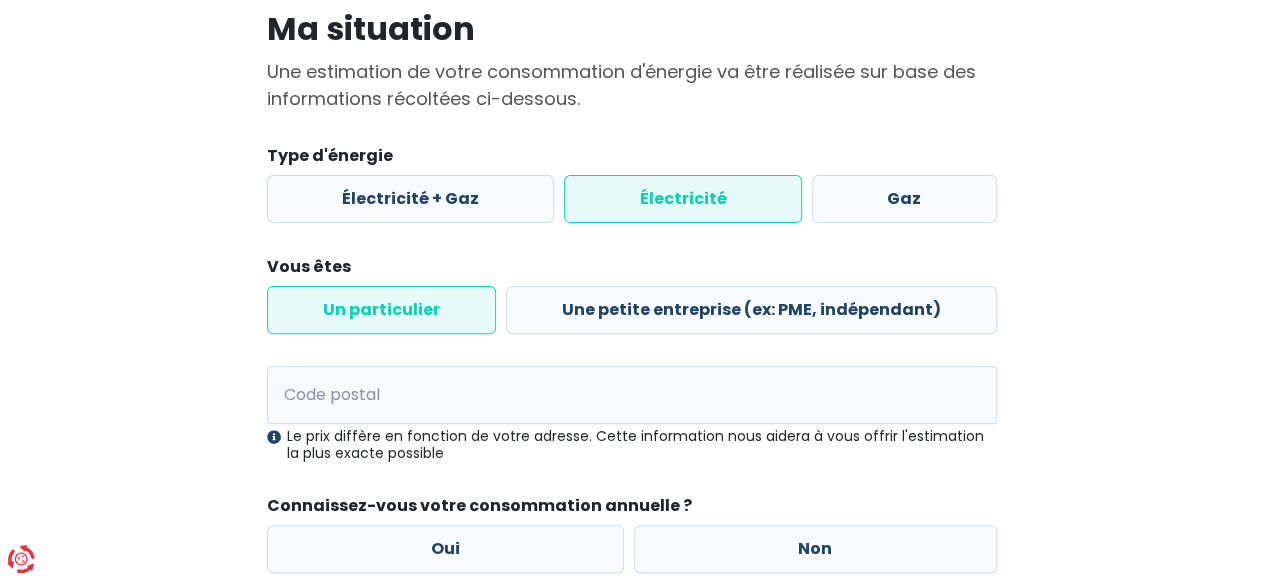 scroll, scrollTop: 200, scrollLeft: 0, axis: vertical 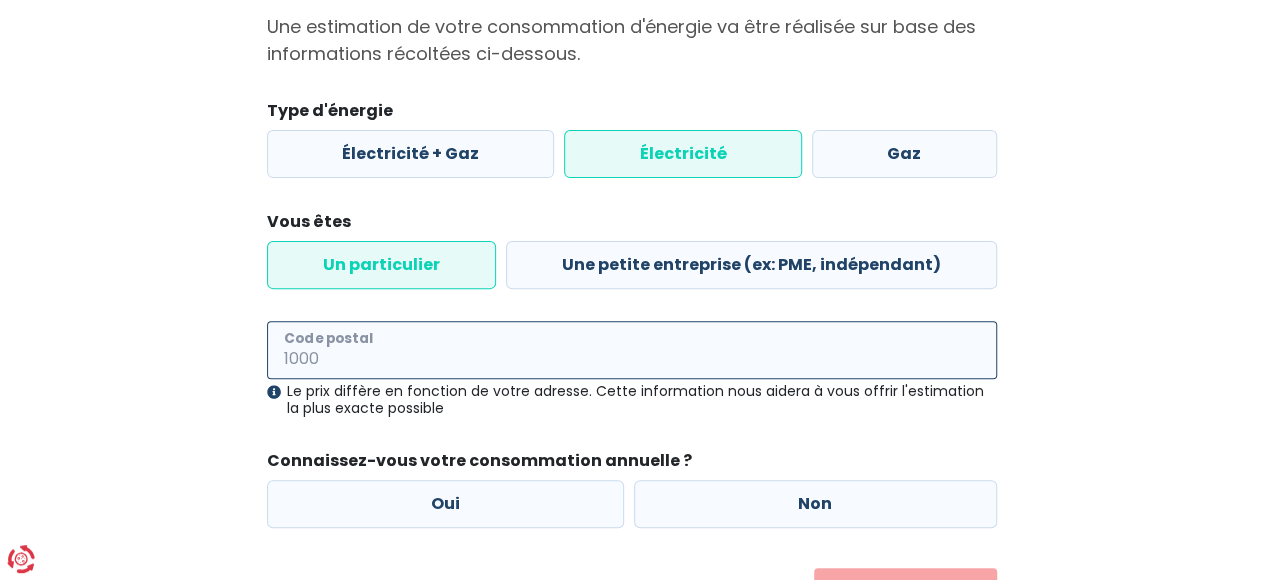 click on "Code postal" at bounding box center [632, 350] 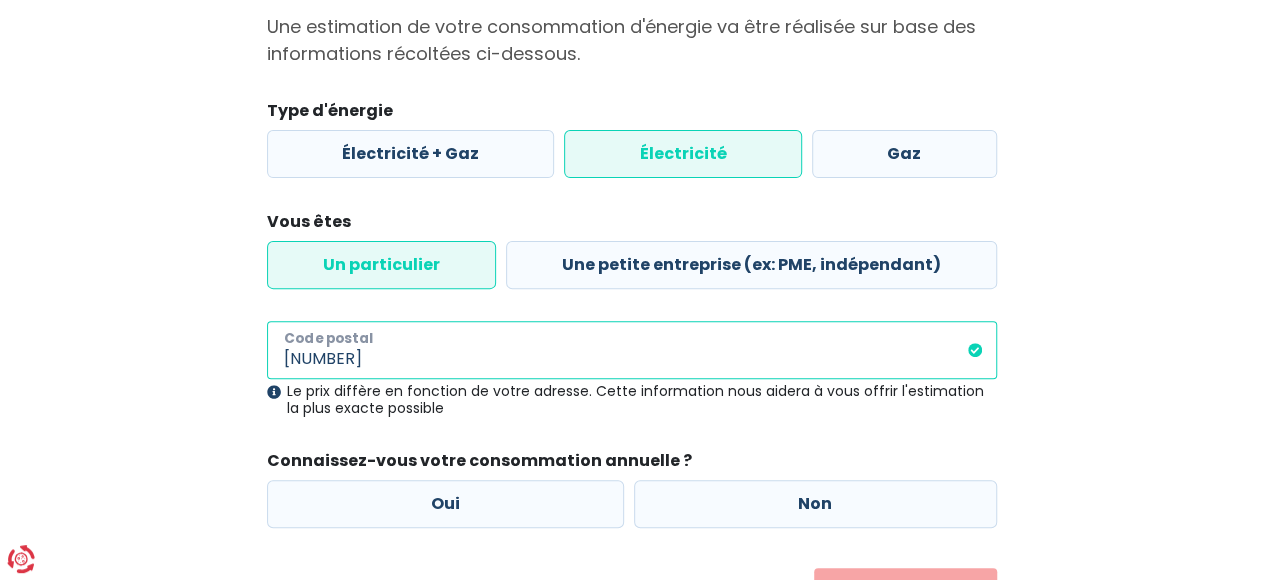 scroll, scrollTop: 300, scrollLeft: 0, axis: vertical 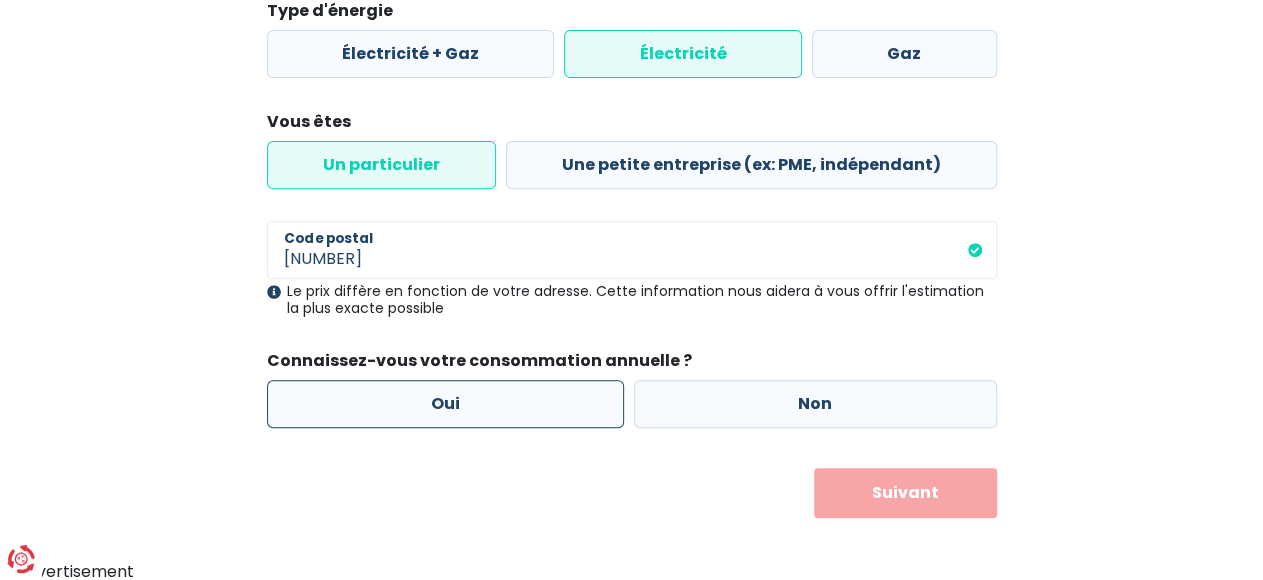 click on "Oui" at bounding box center (446, 404) 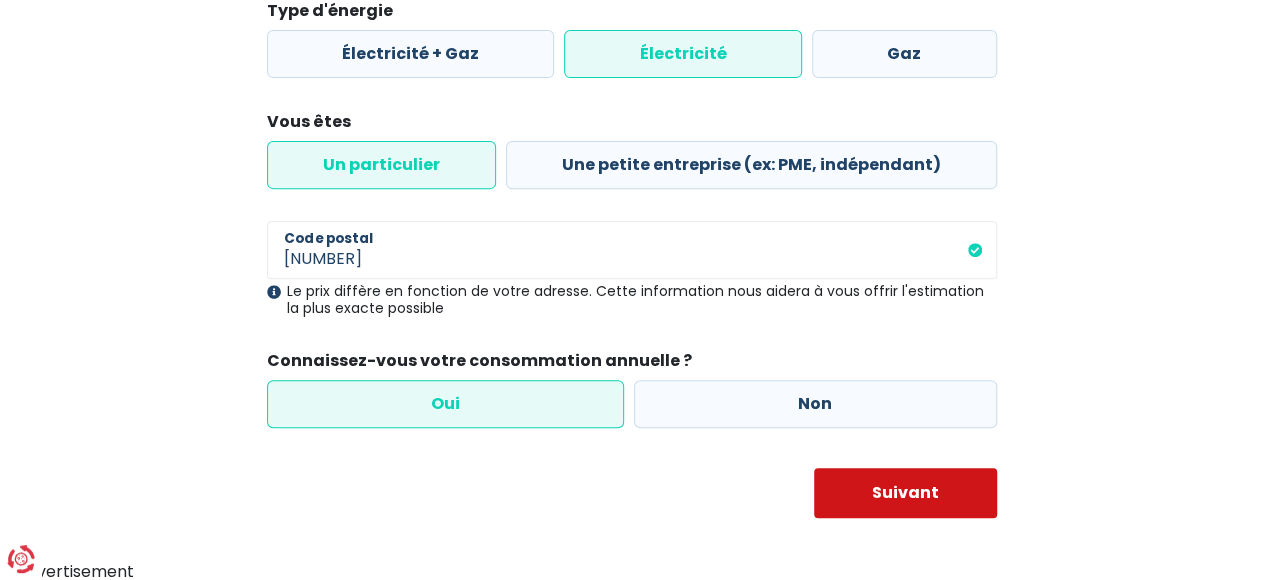 click on "Suivant" at bounding box center (905, 493) 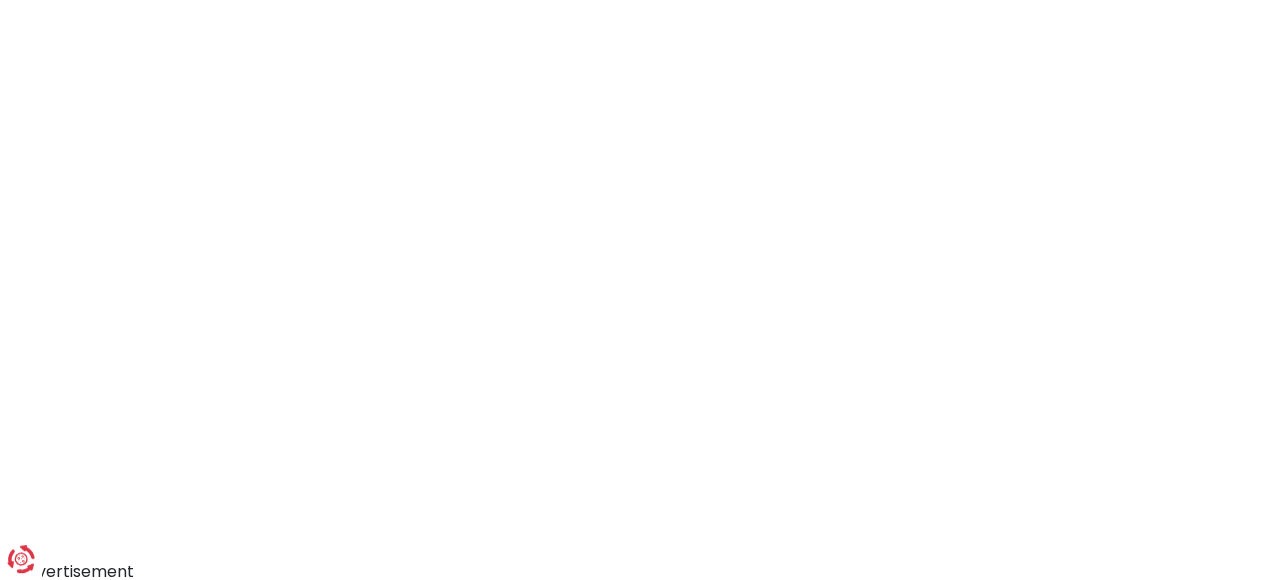 scroll, scrollTop: 0, scrollLeft: 0, axis: both 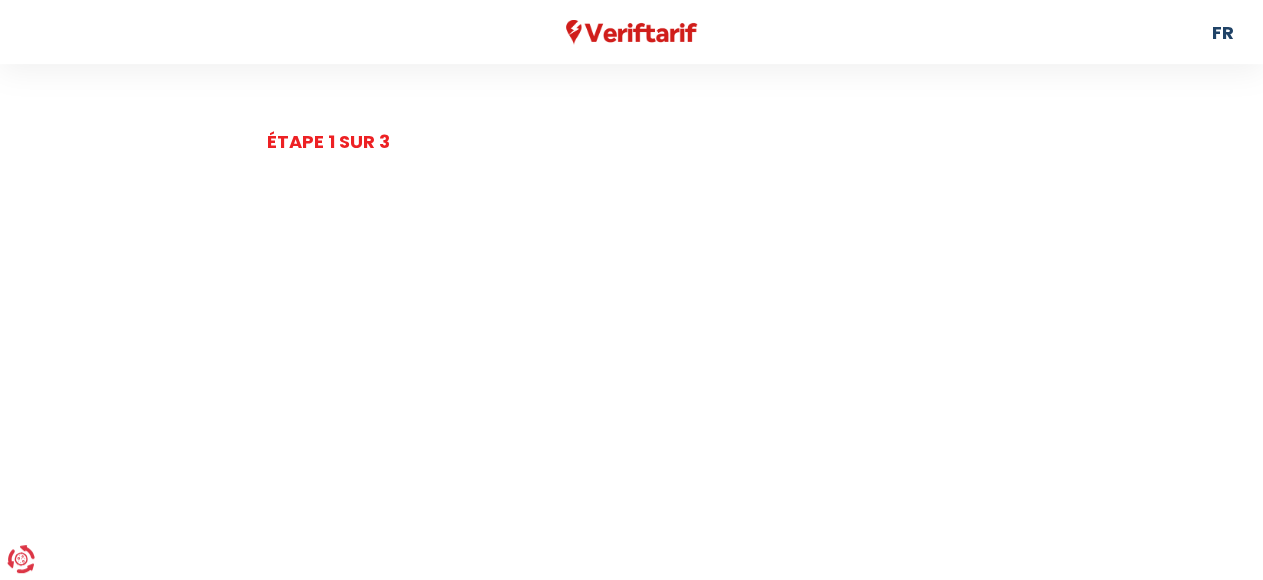 select 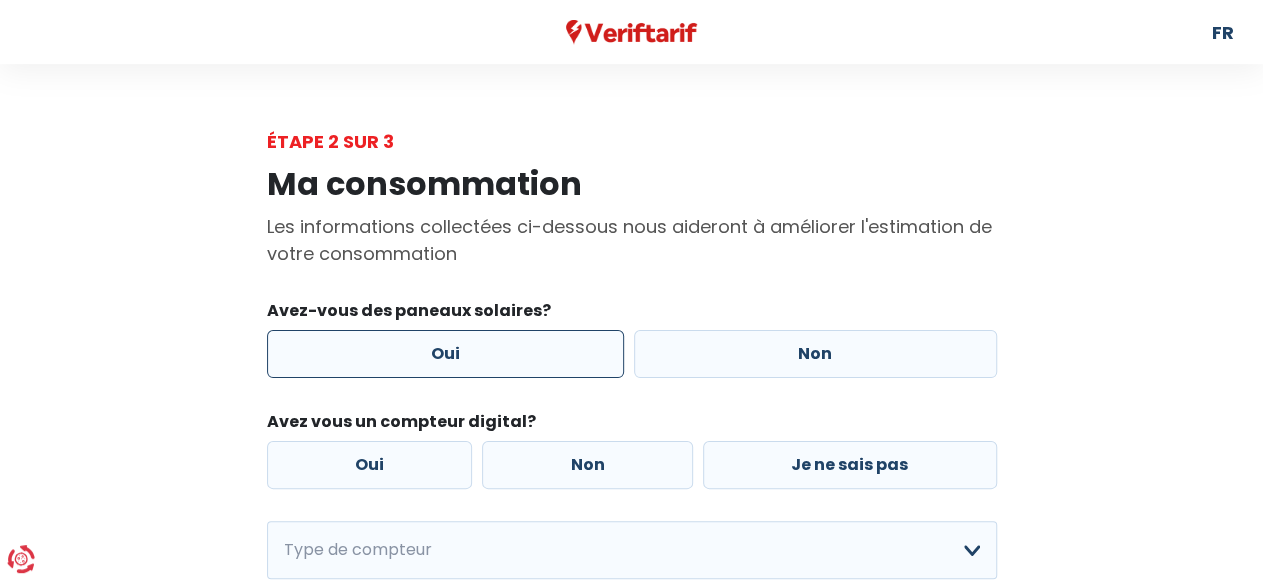 click on "Oui" at bounding box center [446, 354] 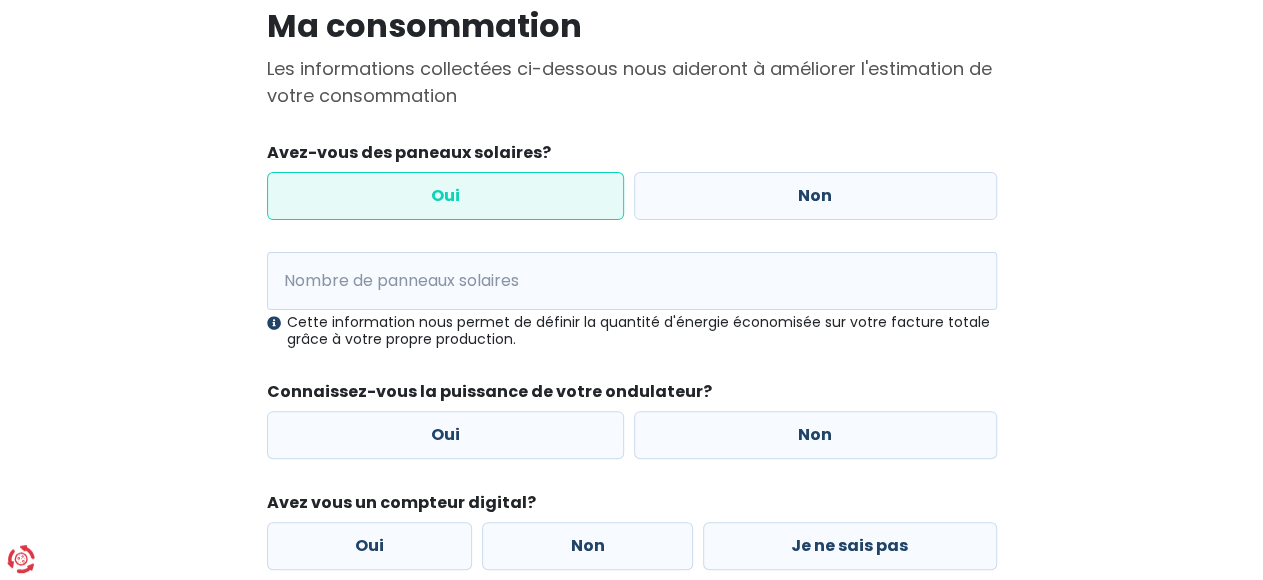 scroll, scrollTop: 200, scrollLeft: 0, axis: vertical 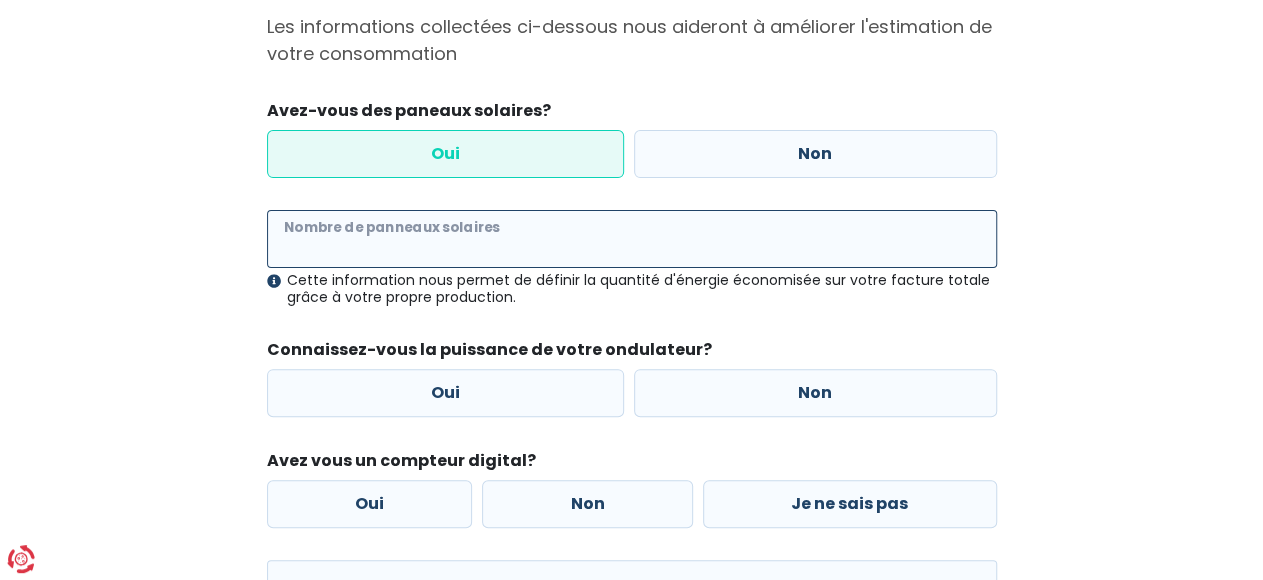 click on "Nombre de panneaux solaires" at bounding box center [632, 239] 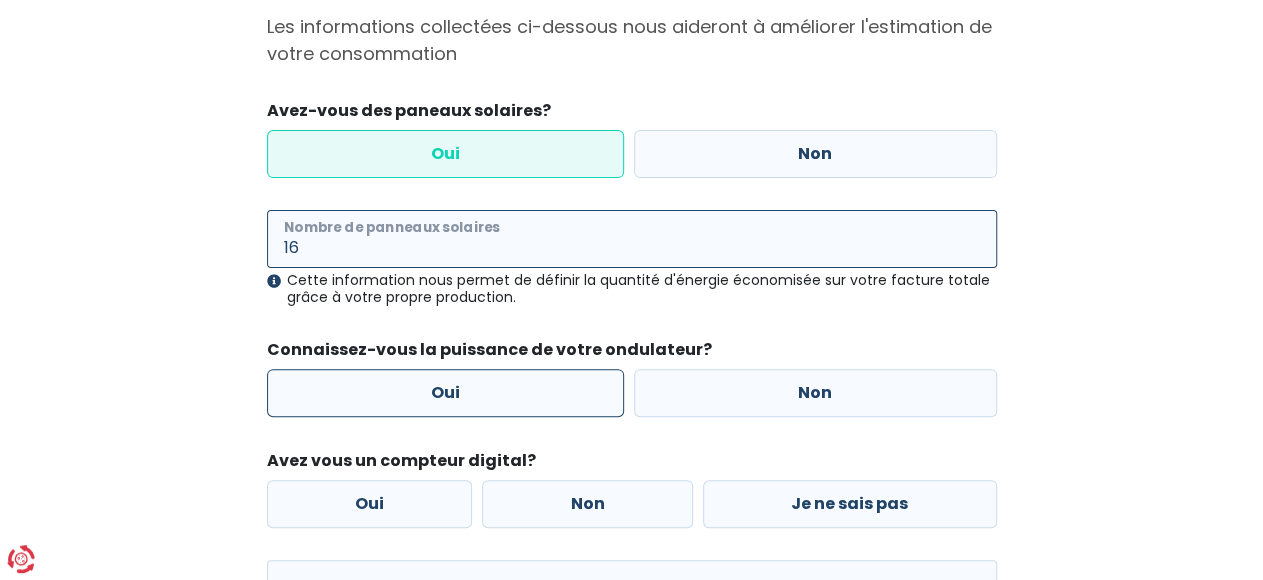 type on "16" 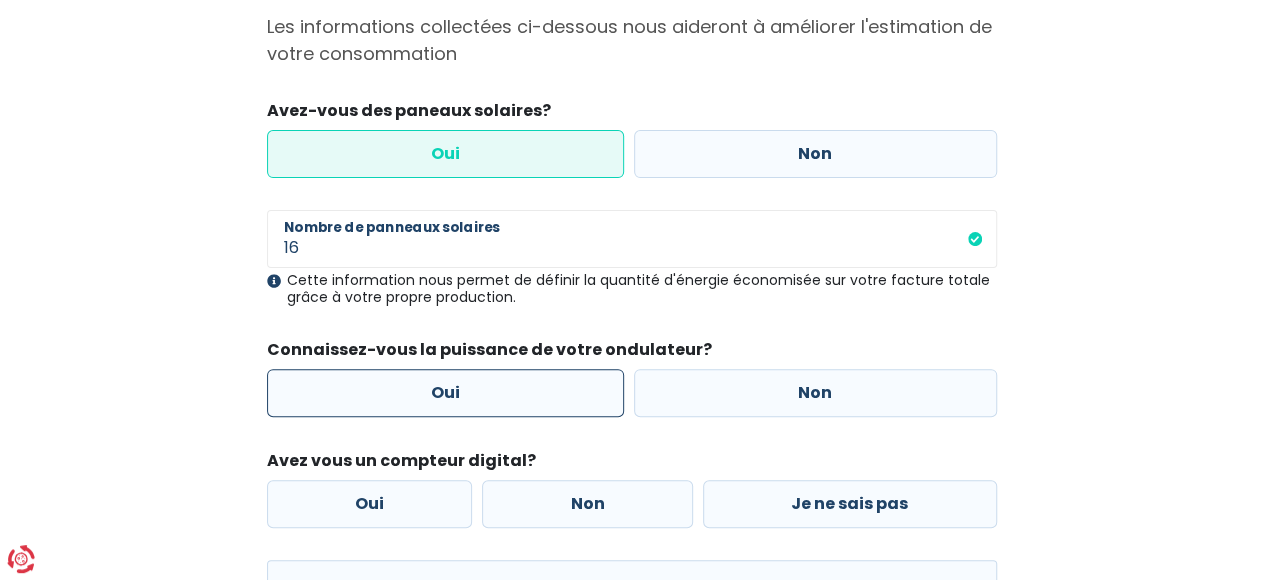 click on "Oui" at bounding box center [446, 393] 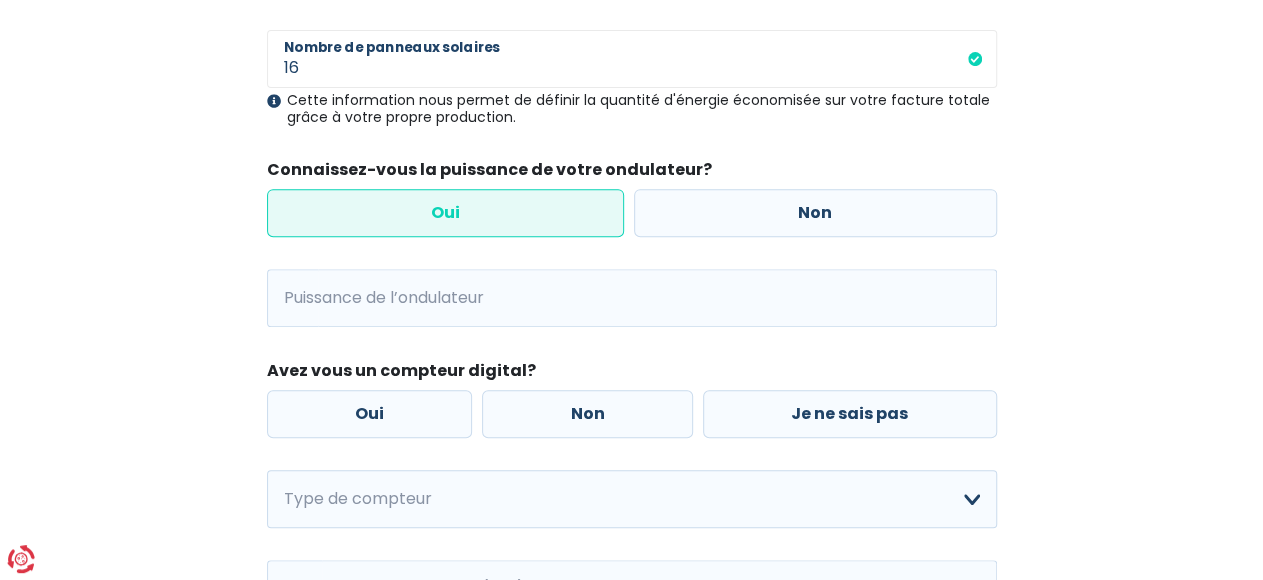 scroll, scrollTop: 400, scrollLeft: 0, axis: vertical 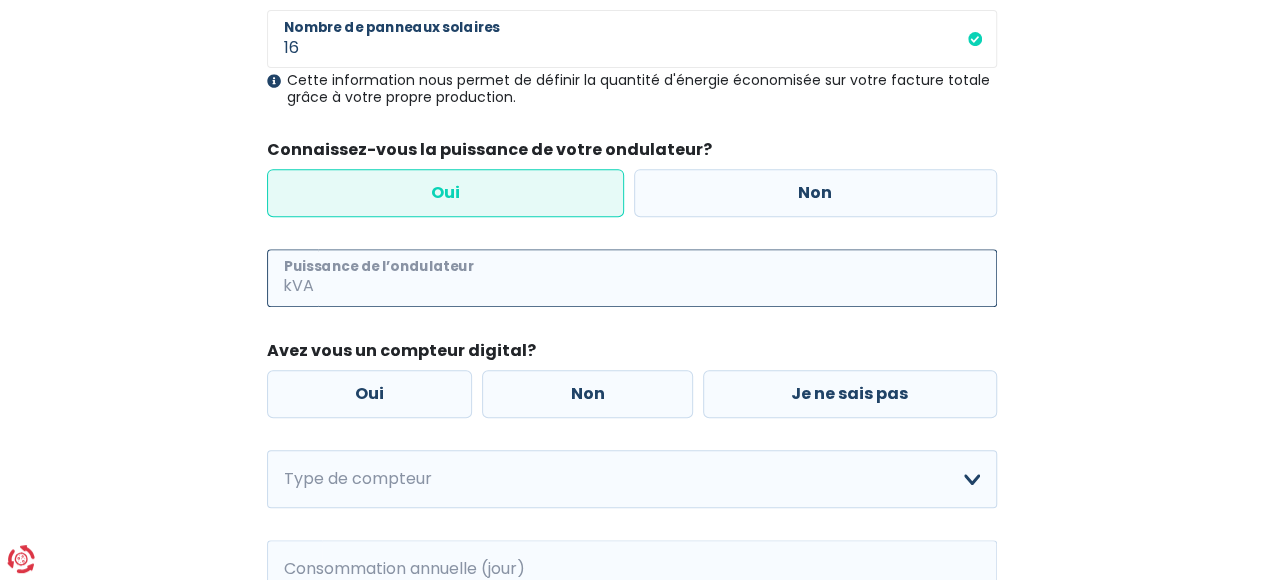 click on "Puissance de l’ondulateur" at bounding box center (657, 278) 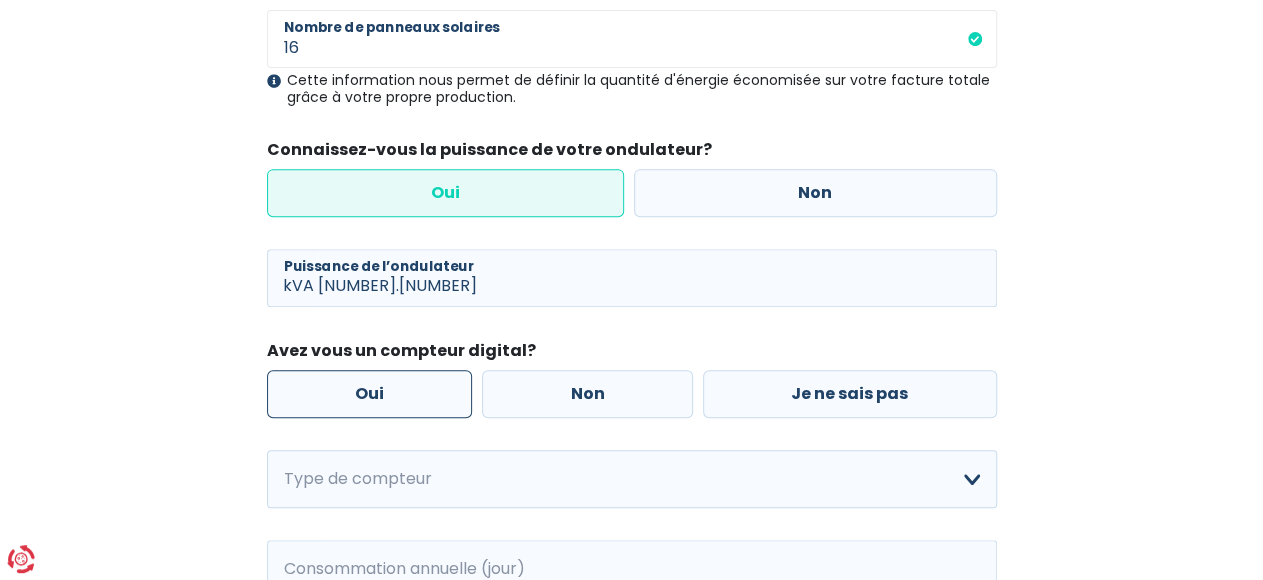 type on "4" 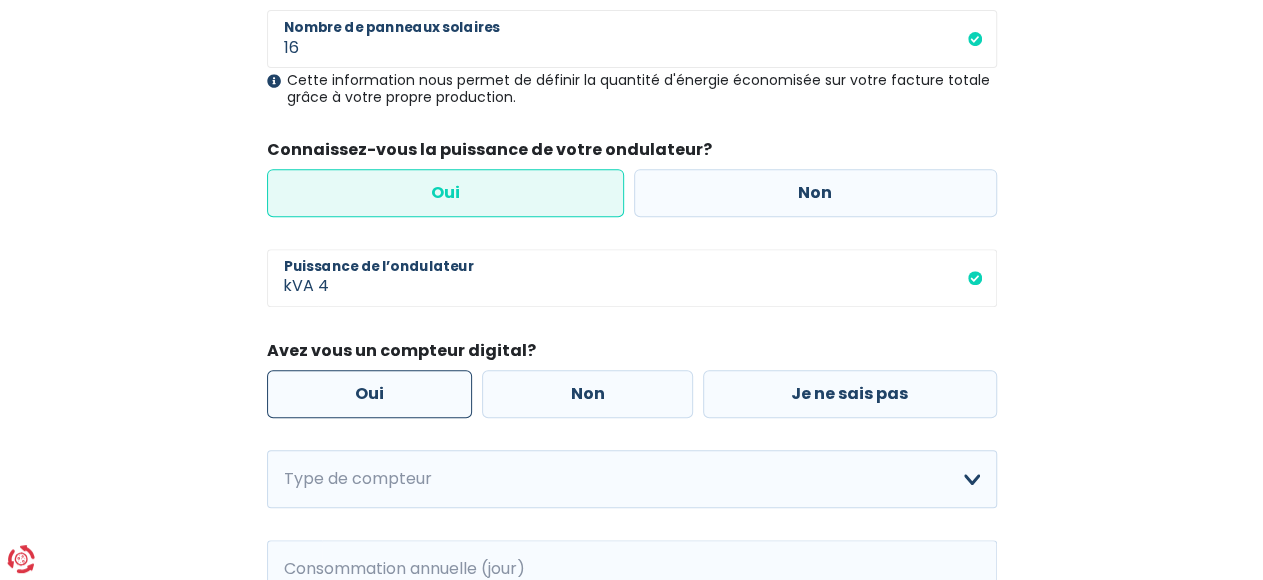 click on "Oui" at bounding box center (370, 394) 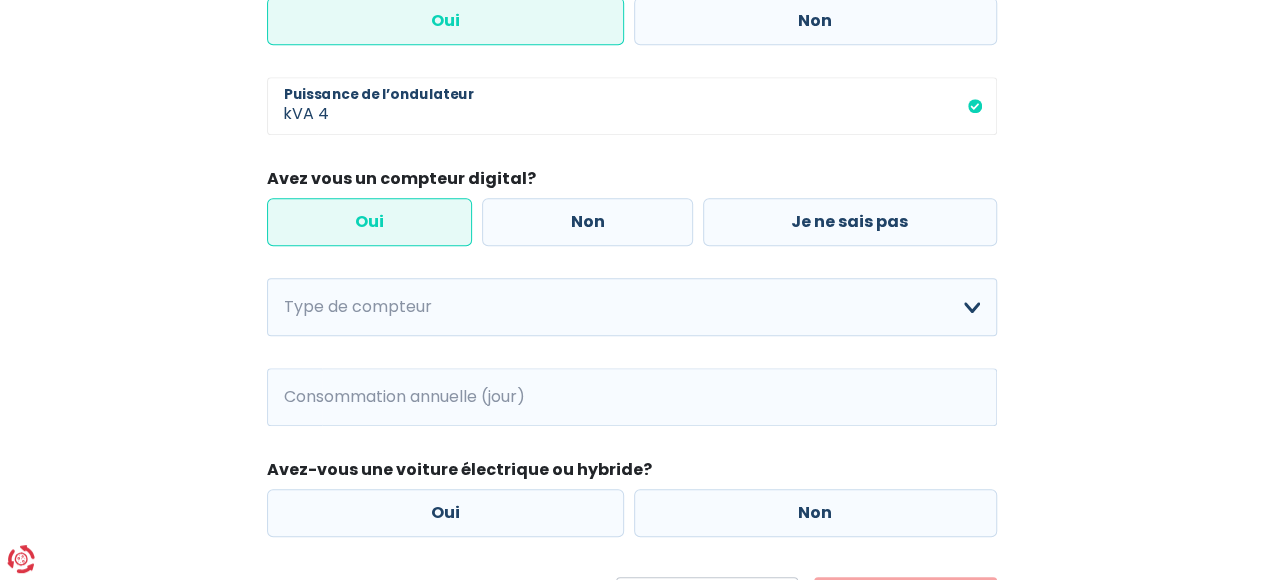 scroll, scrollTop: 600, scrollLeft: 0, axis: vertical 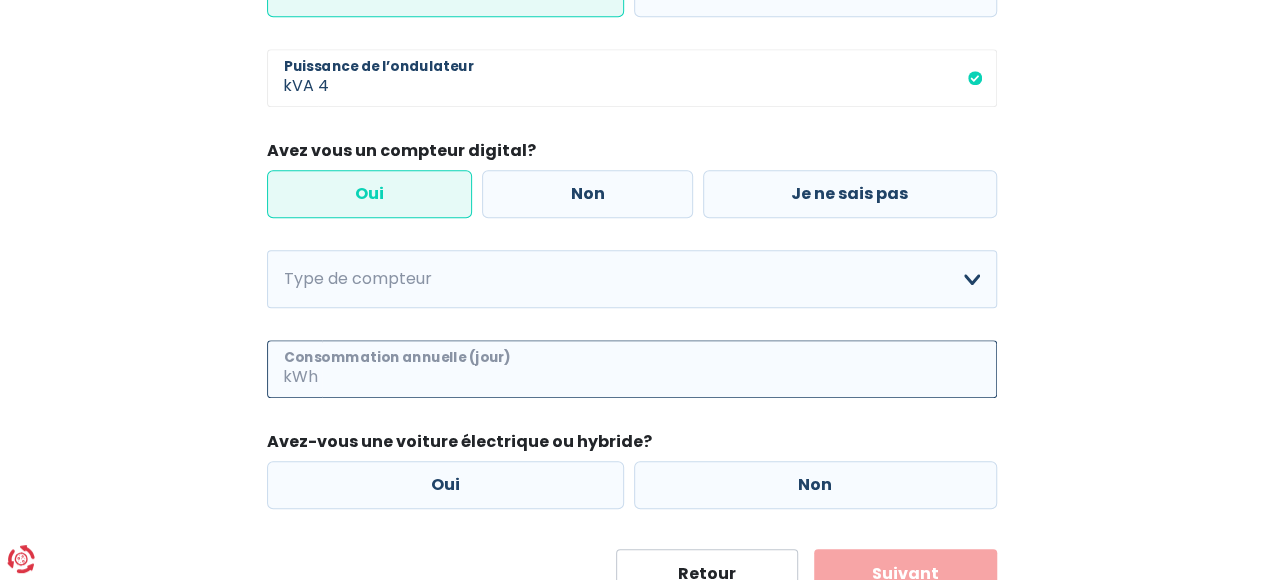 click on "Consommation annuelle (jour)" at bounding box center [659, 369] 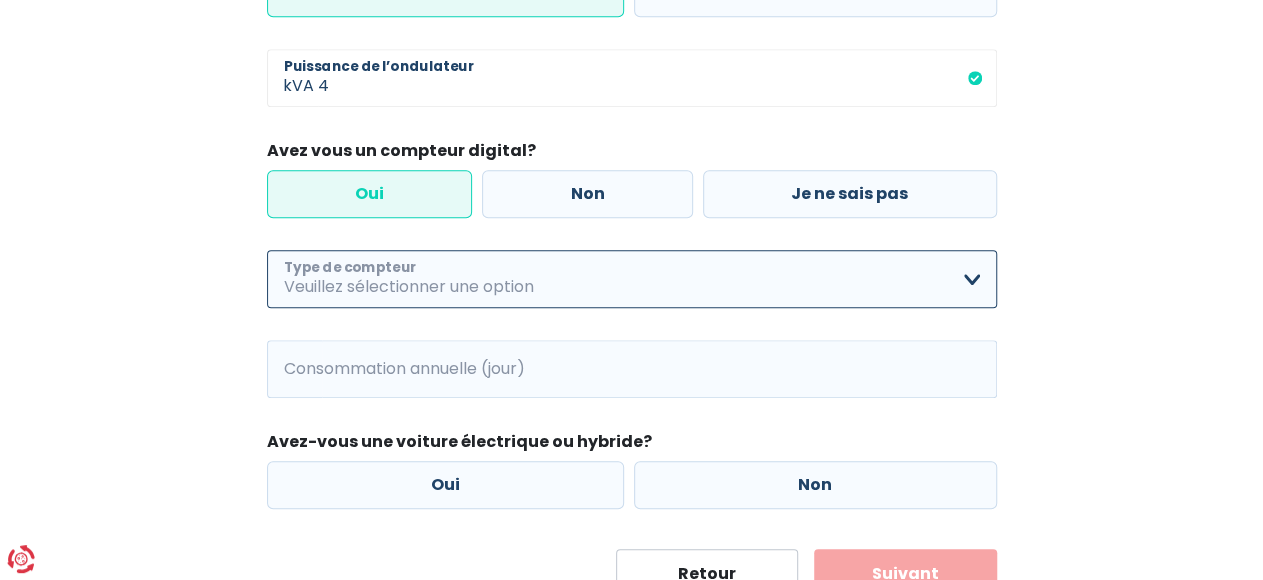 click on "Mono-horaire Bi-horaire Mono-horaire + exclusif nuit Bi-horaire + exclusif nuit Je ne sais pas
Veuillez sélectionner une option" at bounding box center (632, 279) 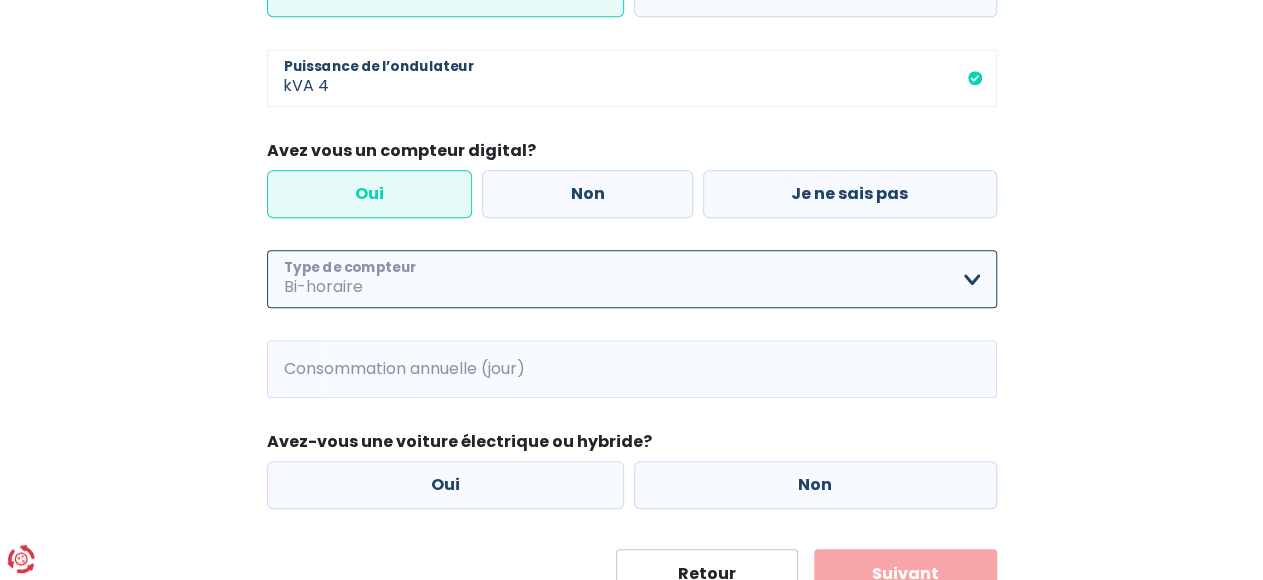 click on "Mono-horaire Bi-horaire Mono-horaire + exclusif nuit Bi-horaire + exclusif nuit Je ne sais pas
Veuillez sélectionner une option" at bounding box center (632, 279) 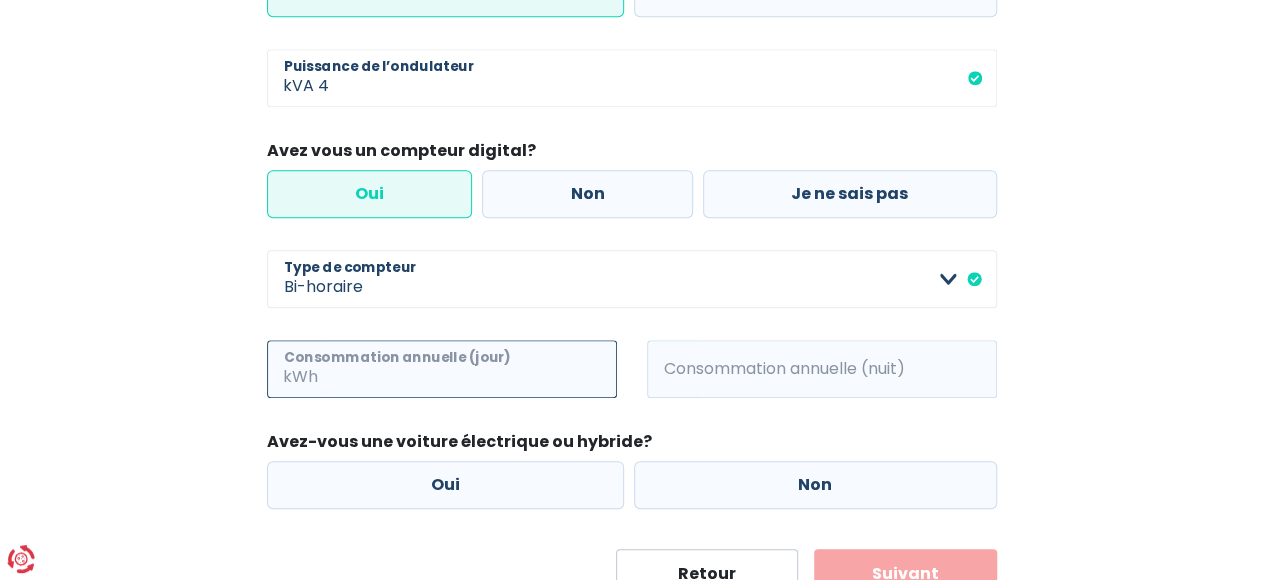 click on "Consommation annuelle (jour)" at bounding box center (469, 369) 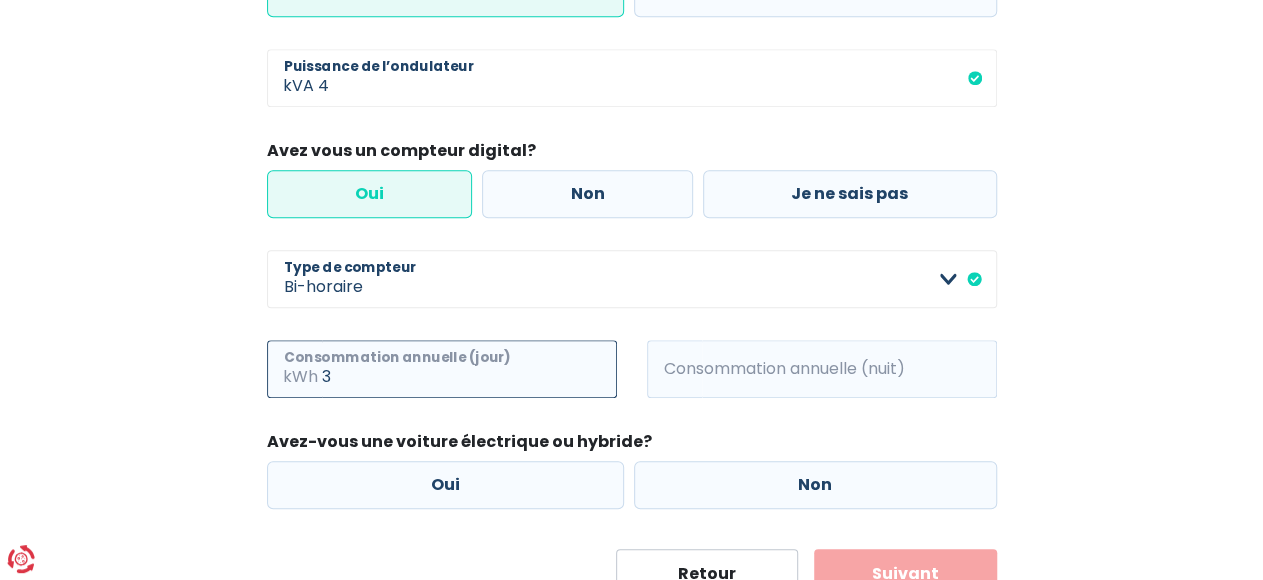 type on "3" 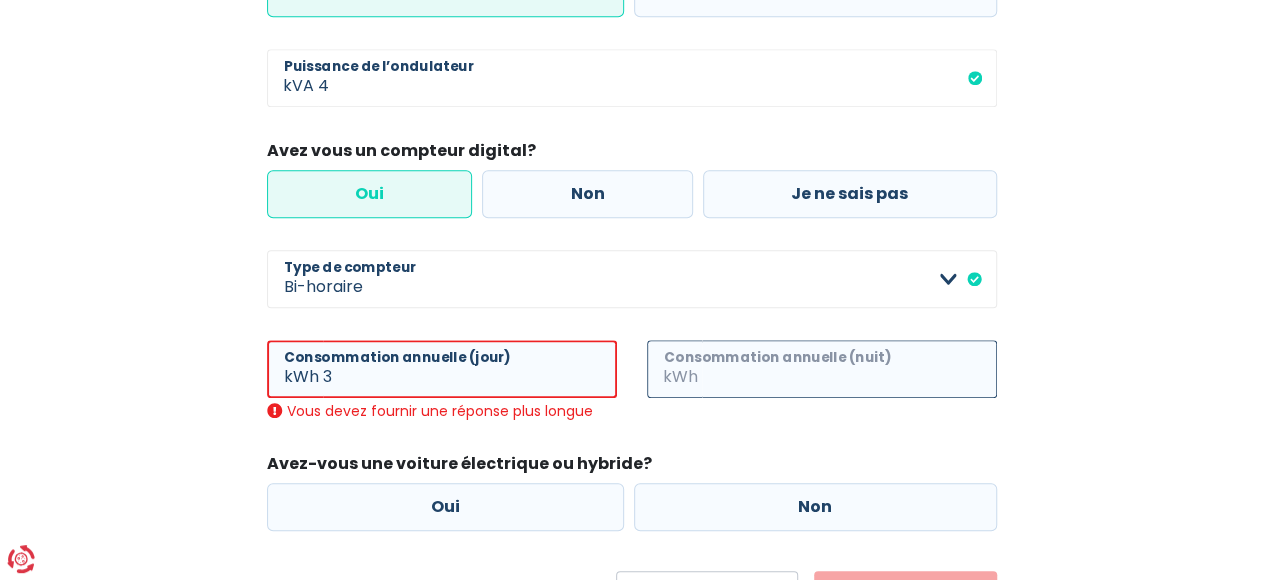click on "Consommation annuelle (nuit)" at bounding box center [849, 369] 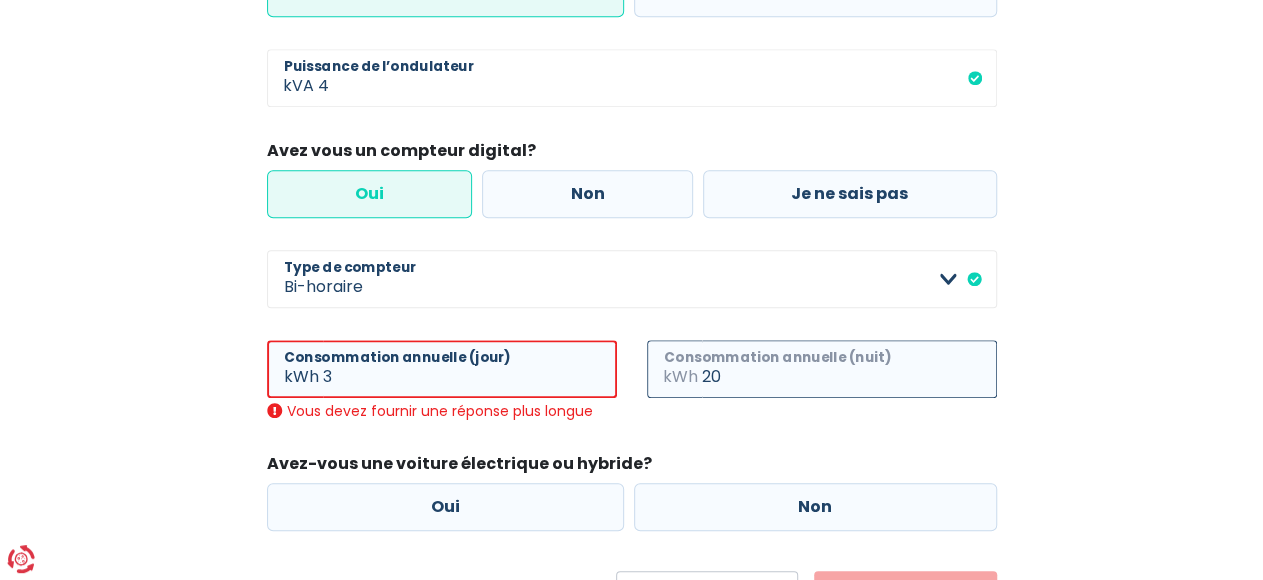 type on "20" 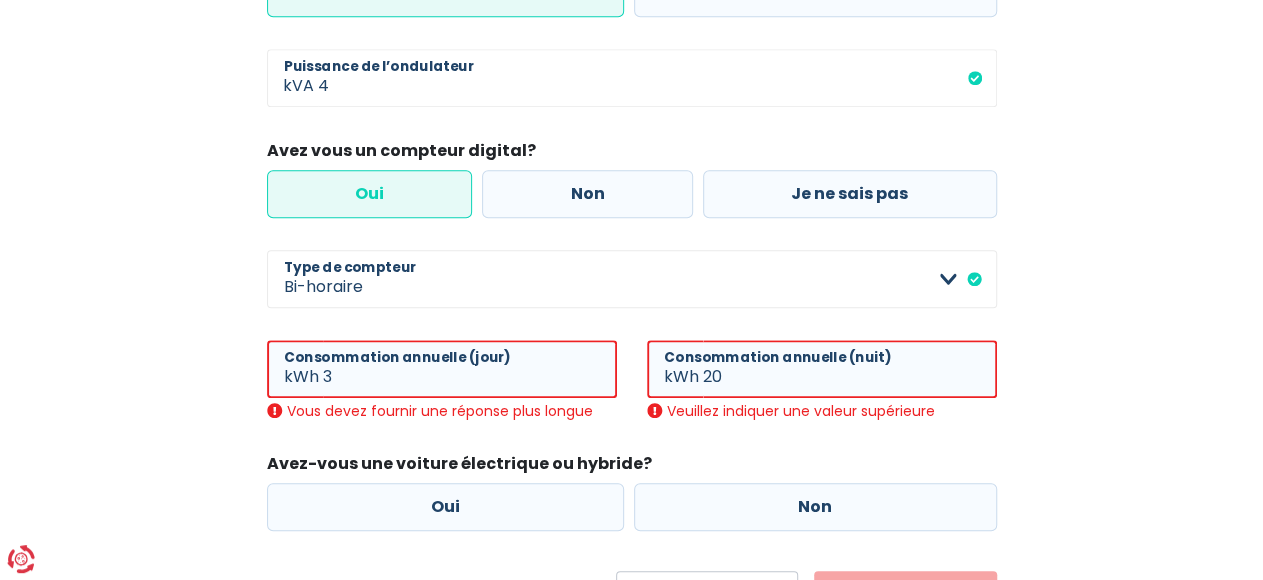 click on "[NUMBER]
kWh
Consommation annuelle (nuit)
Veuillez indiquer une valeur supérieure" at bounding box center (822, 396) 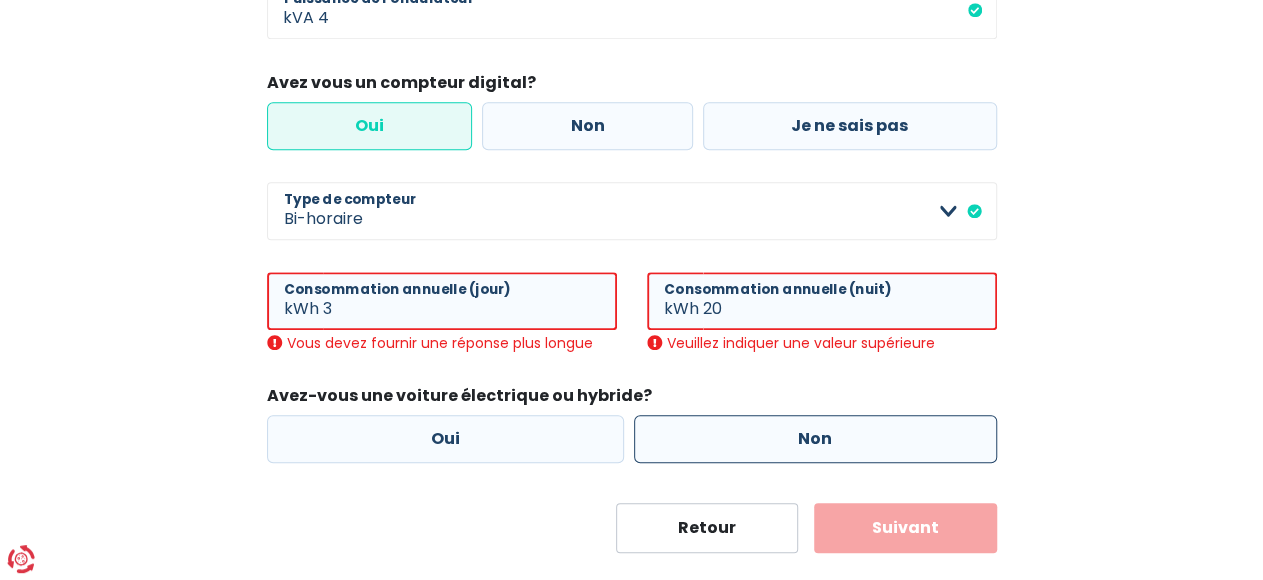 scroll, scrollTop: 700, scrollLeft: 0, axis: vertical 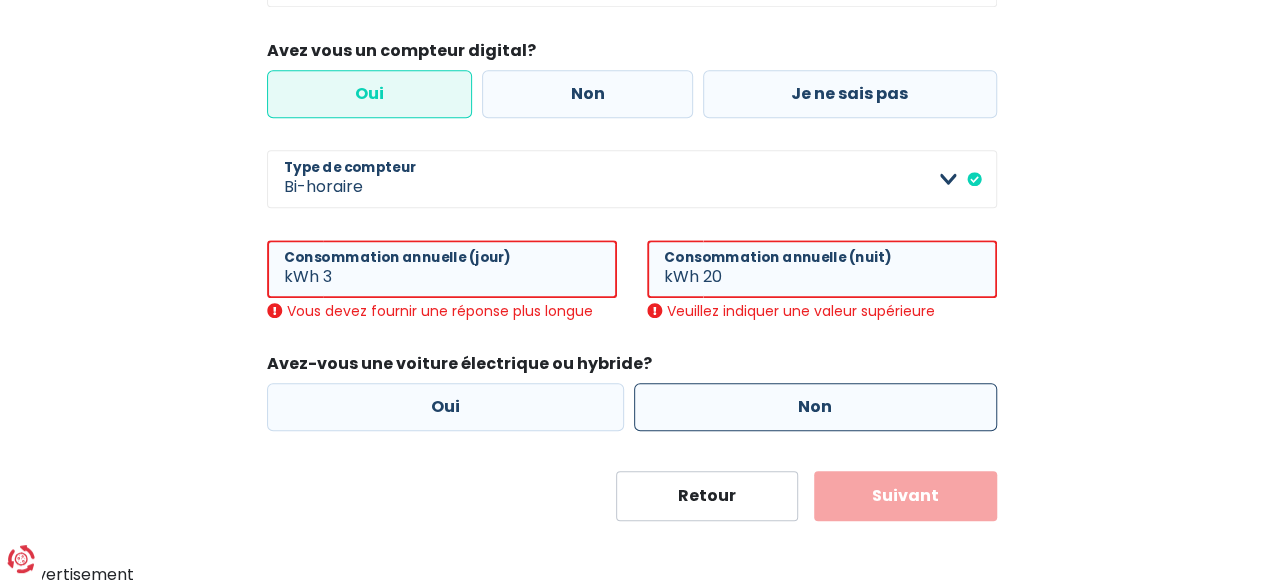 click on "Non" at bounding box center [815, 407] 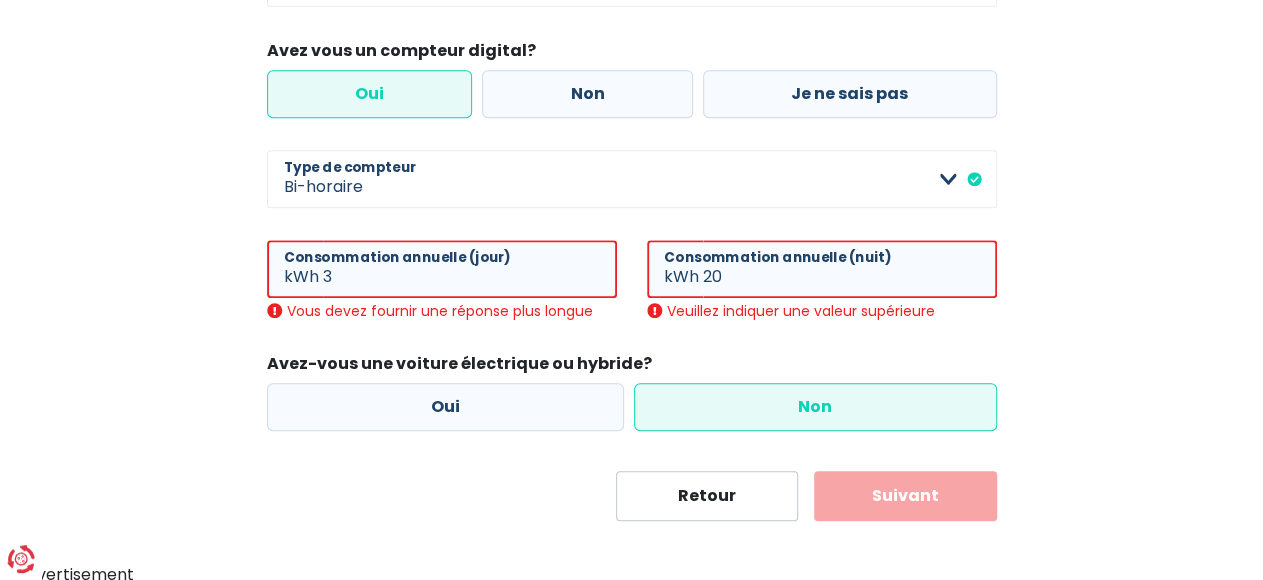 click on "Suivant" at bounding box center [905, 496] 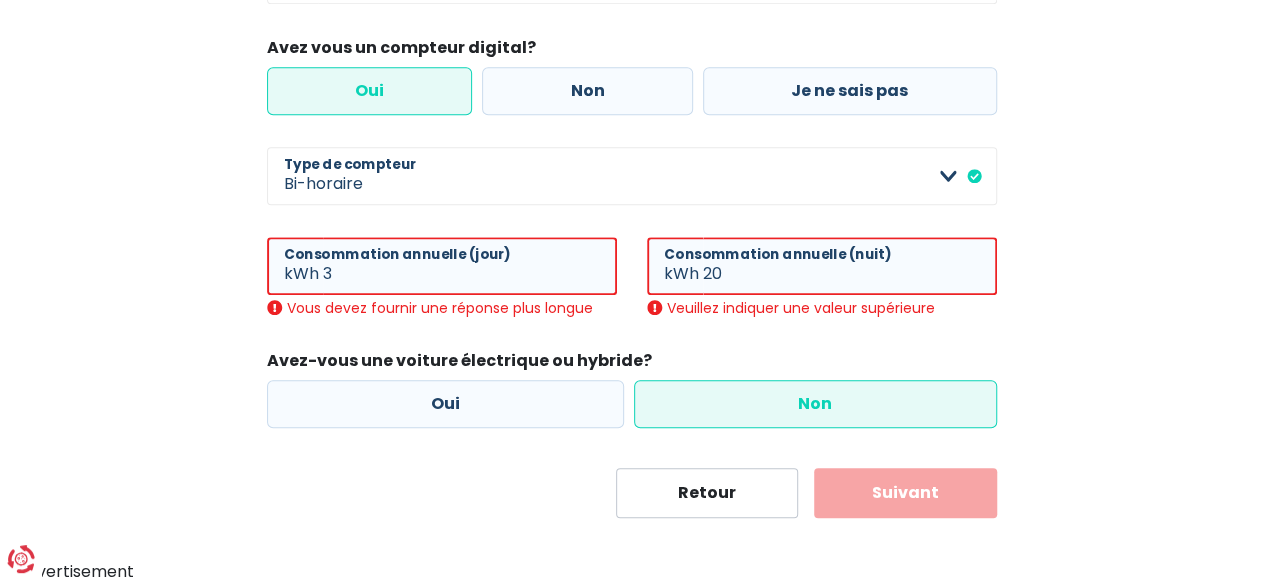 click on "Veuillez indiquer une valeur supérieure" at bounding box center [822, 308] 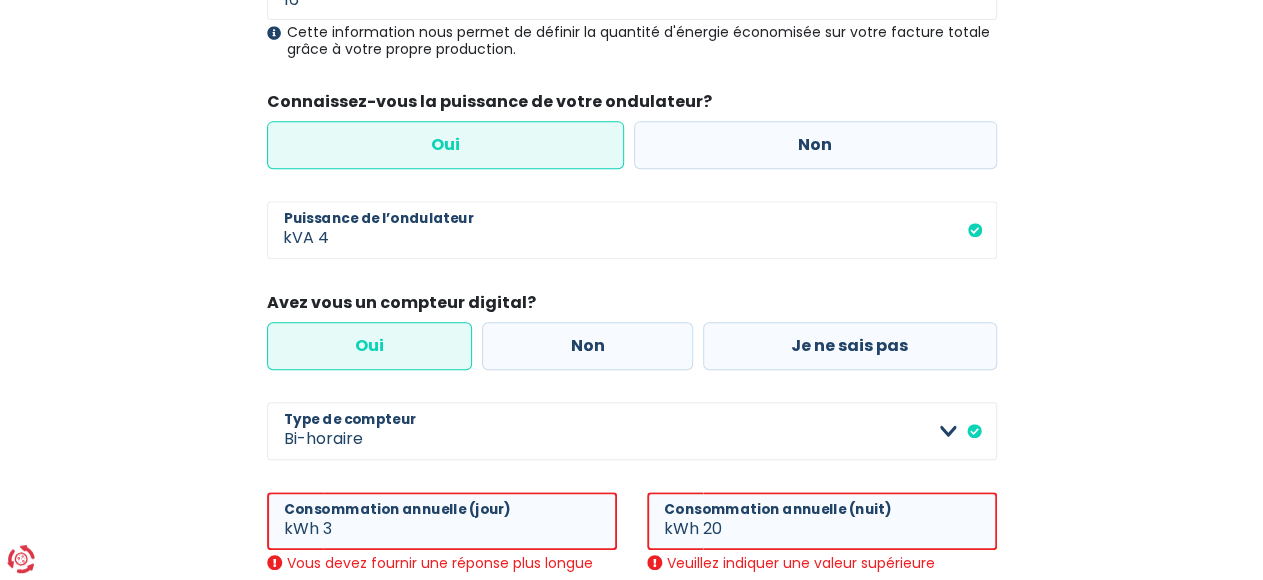 scroll, scrollTop: 403, scrollLeft: 0, axis: vertical 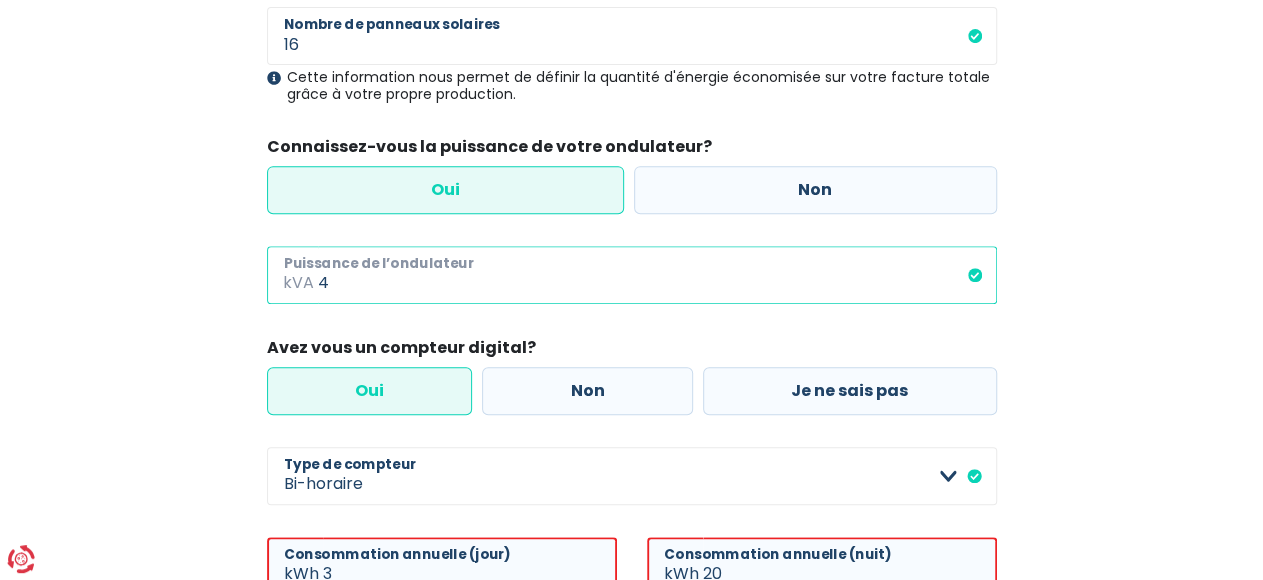 drag, startPoint x: 332, startPoint y: 280, endPoint x: 310, endPoint y: 277, distance: 22.203604 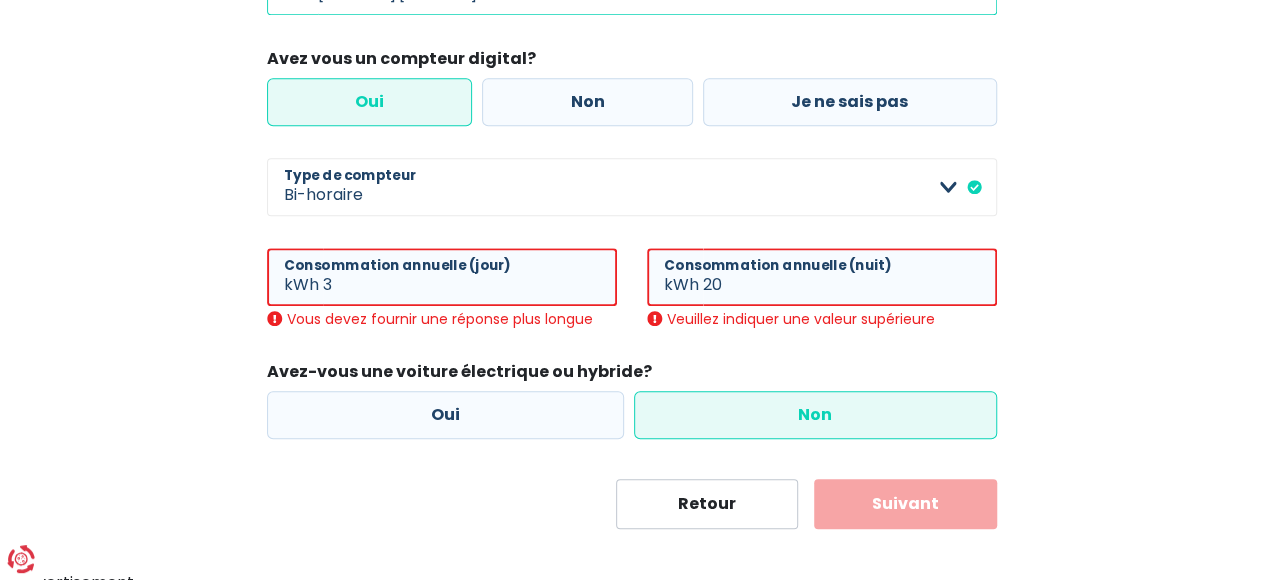 scroll, scrollTop: 703, scrollLeft: 0, axis: vertical 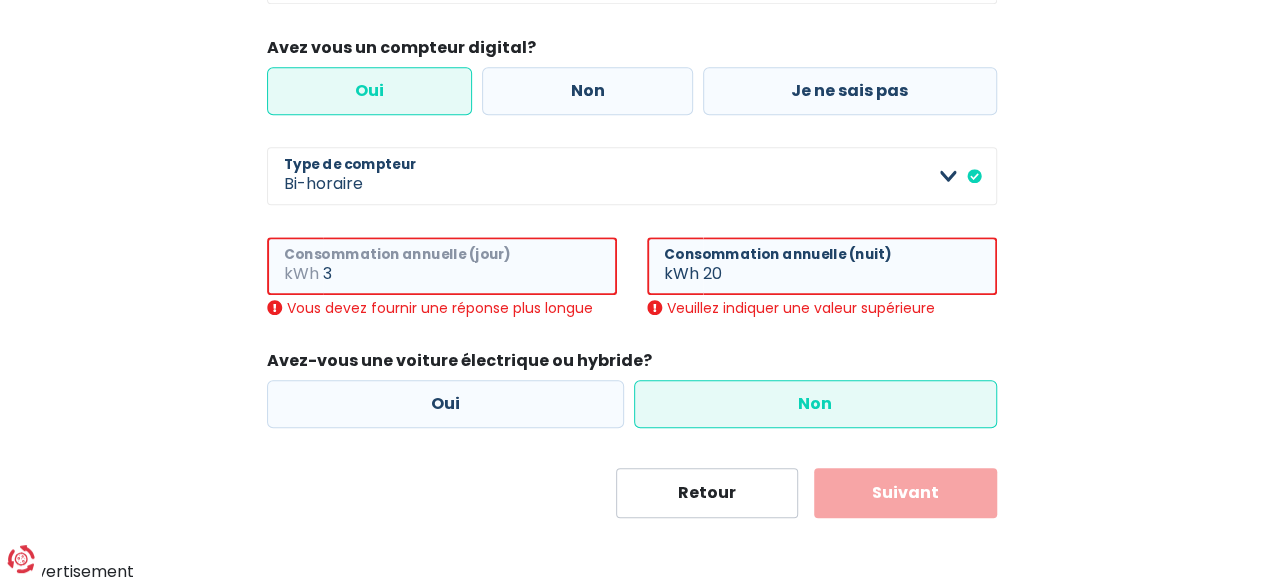 type on "3" 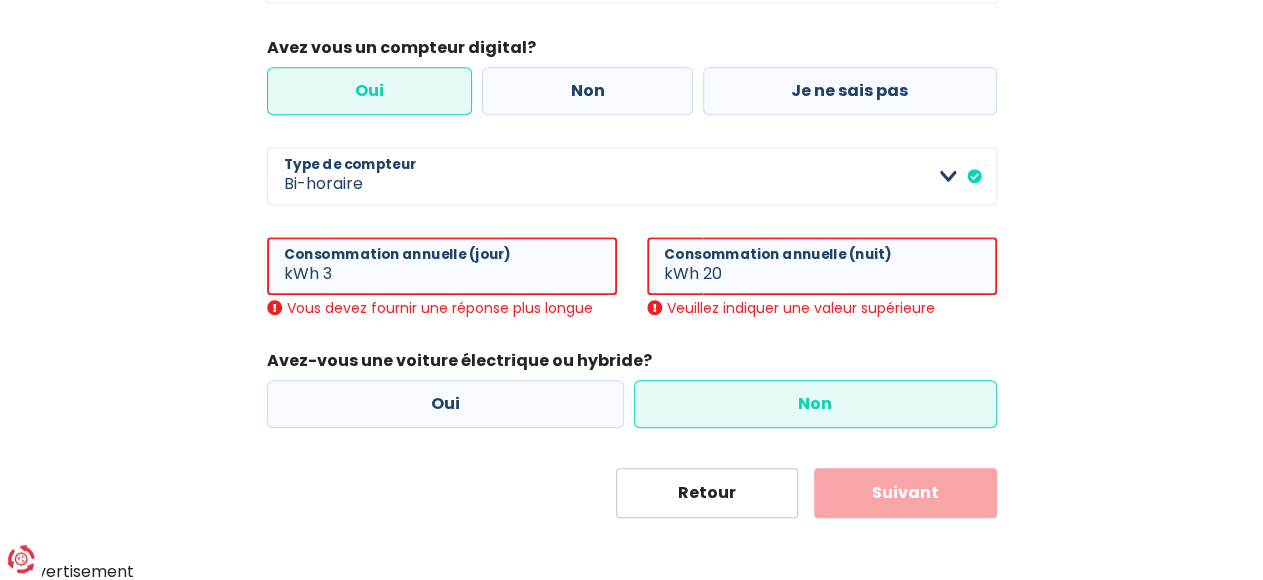 click on "Vous devez fournir une réponse plus longue" at bounding box center (442, 308) 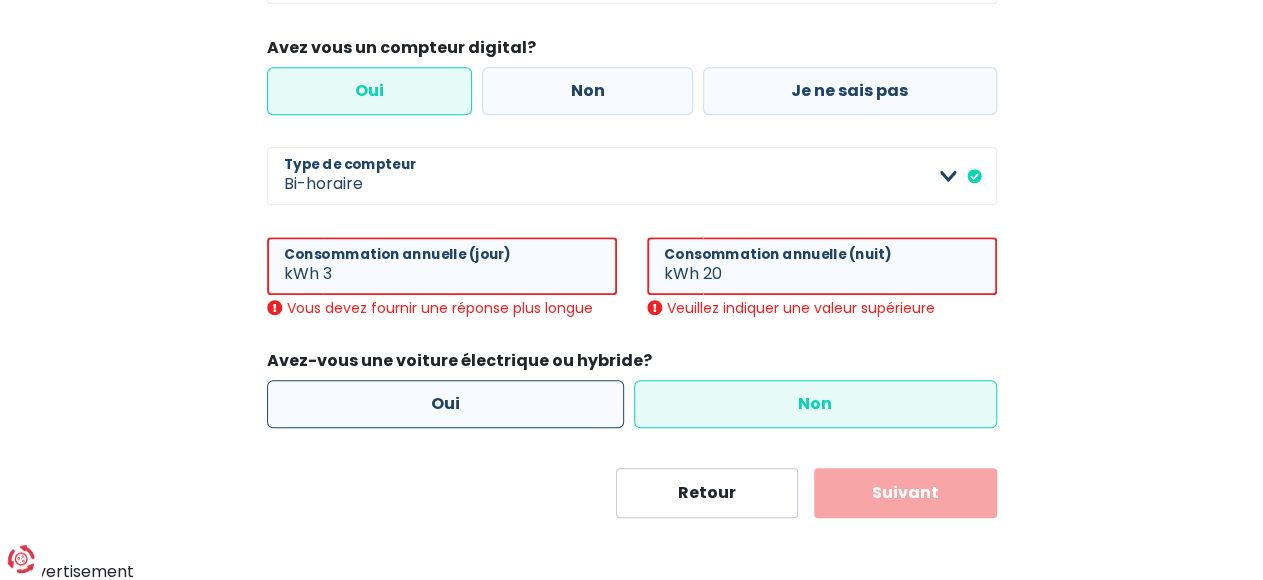 click on "Oui" at bounding box center (446, 404) 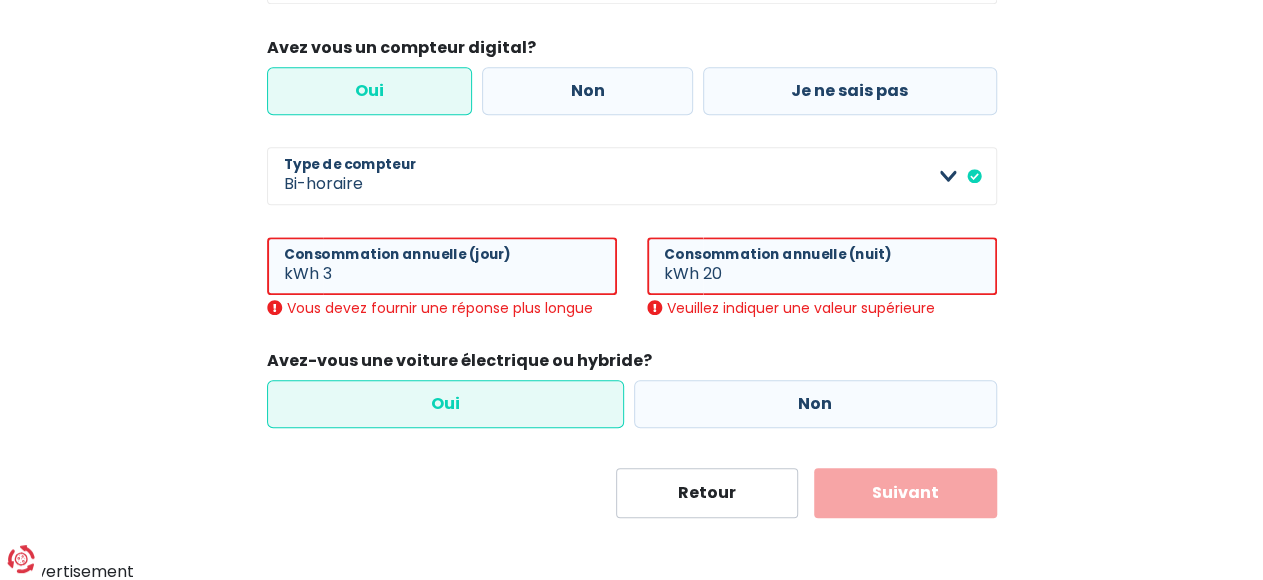 click on "Oui" at bounding box center [446, 404] 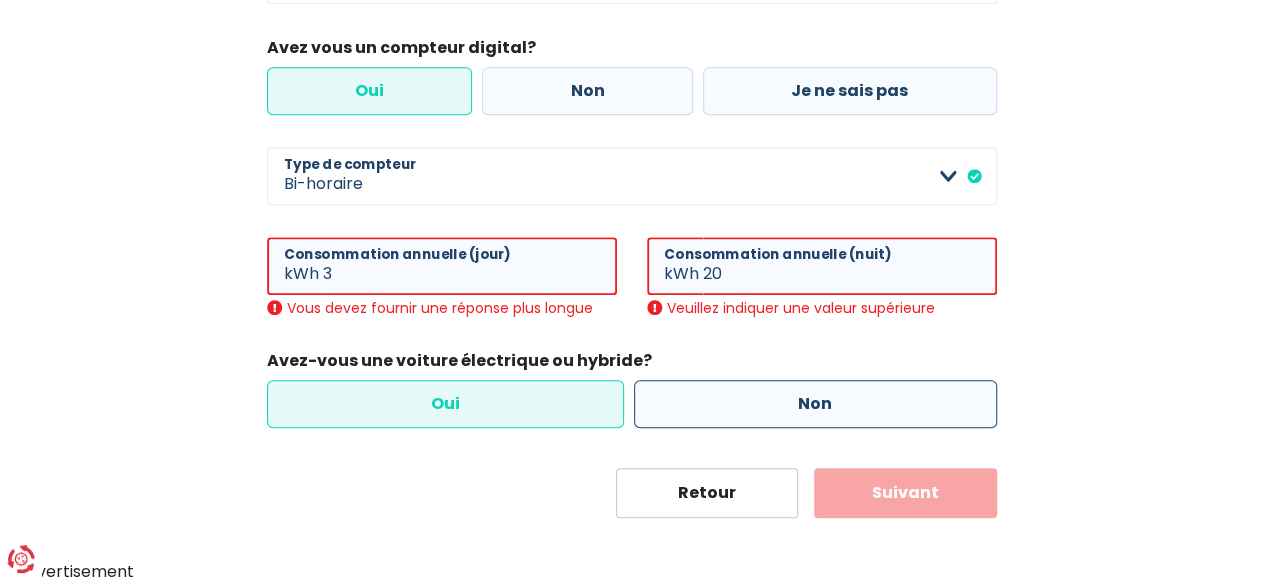 click on "Non" at bounding box center (815, 404) 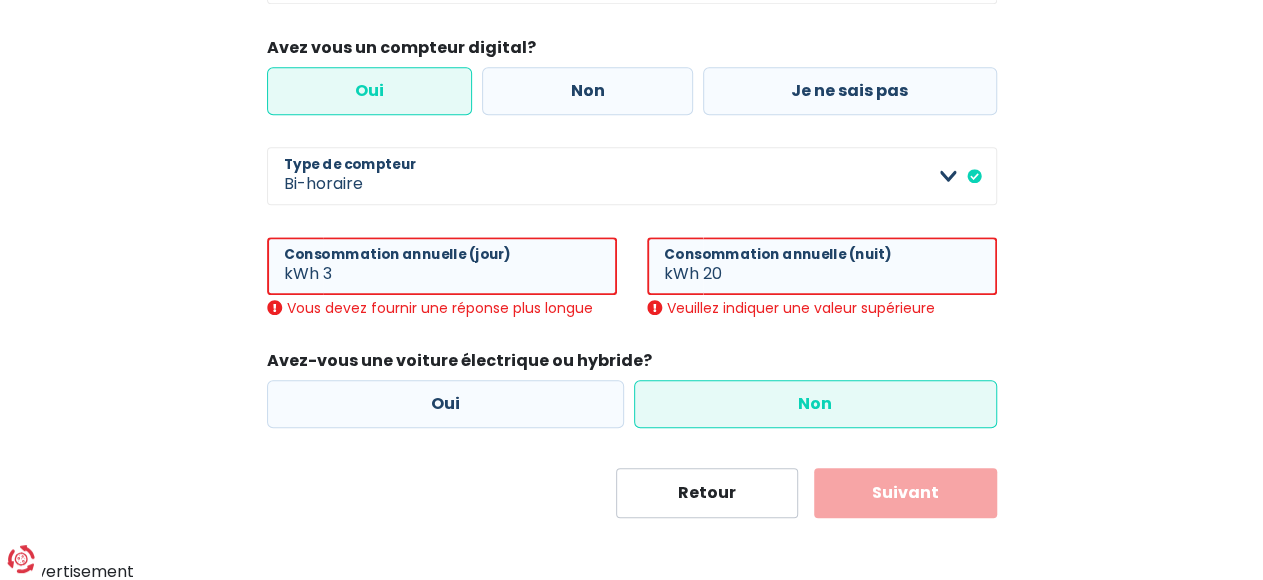 click on "Suivant" at bounding box center (905, 493) 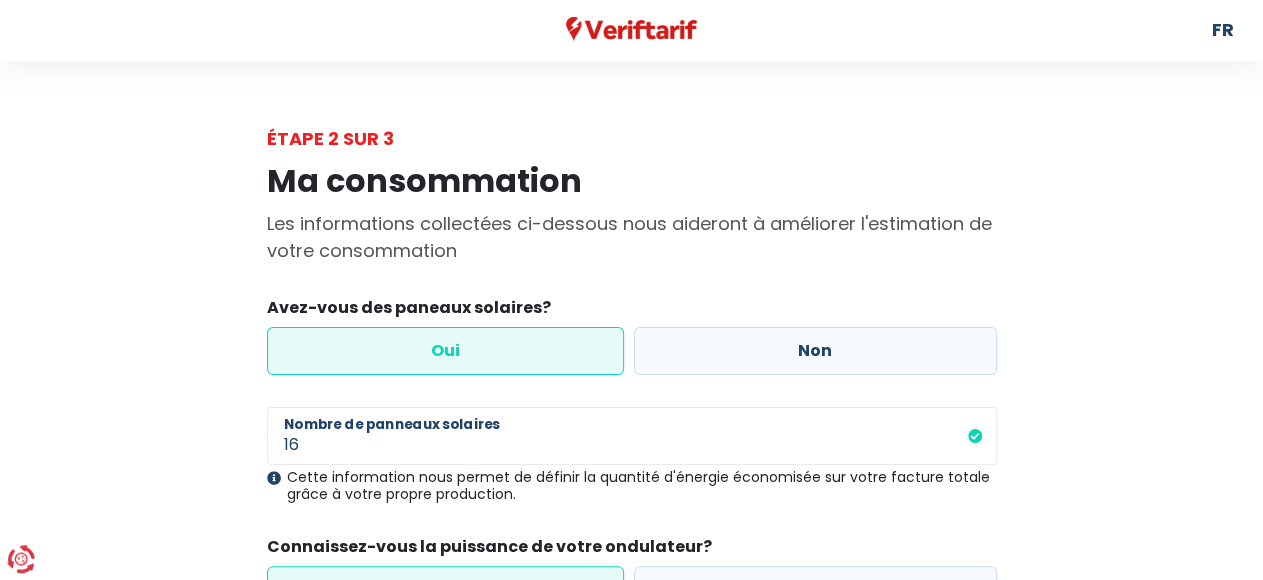 scroll, scrollTop: 0, scrollLeft: 0, axis: both 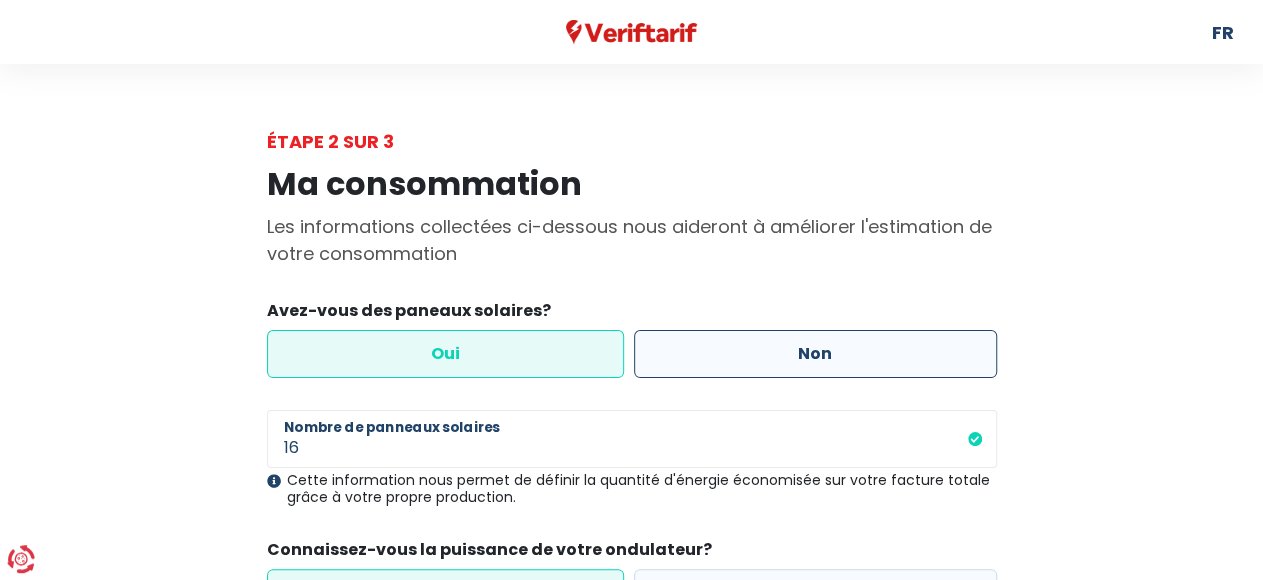 click on "Non" at bounding box center [815, 354] 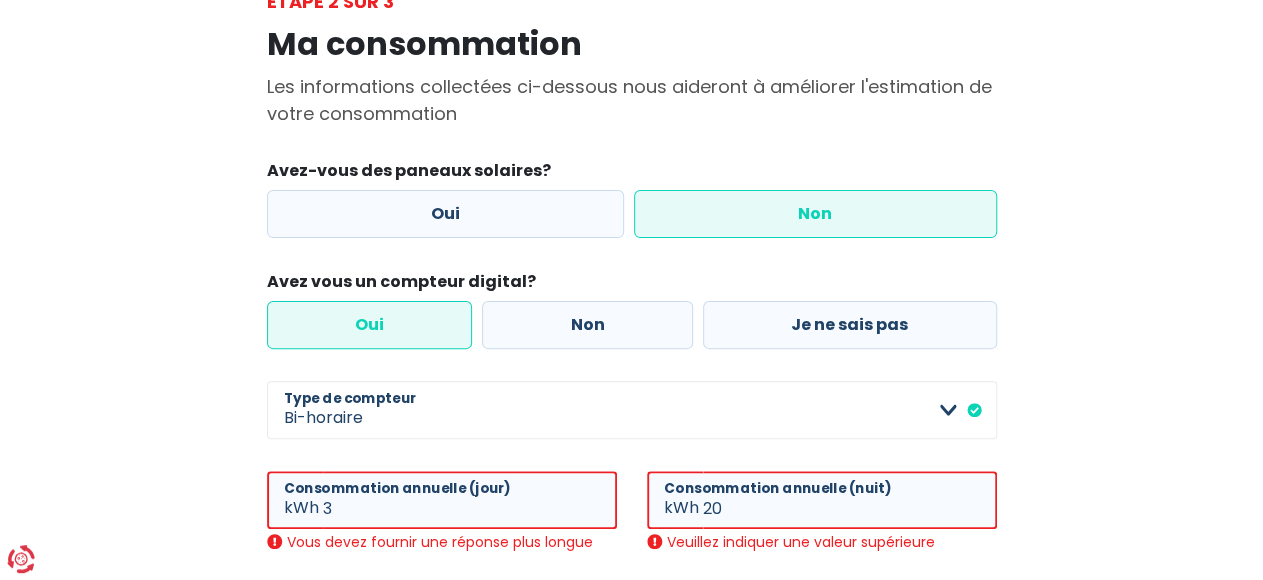 scroll, scrollTop: 100, scrollLeft: 0, axis: vertical 